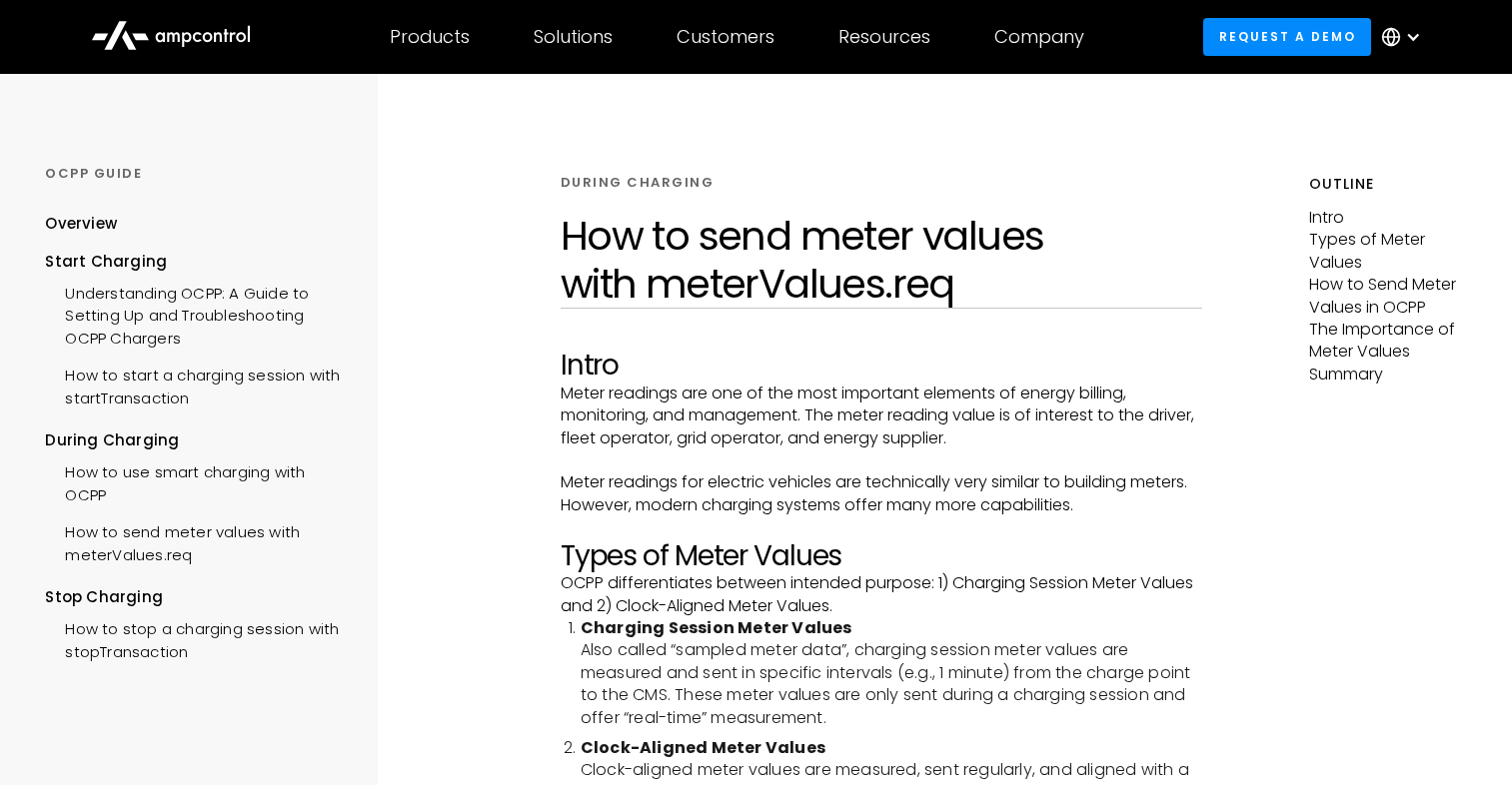 scroll, scrollTop: 0, scrollLeft: 0, axis: both 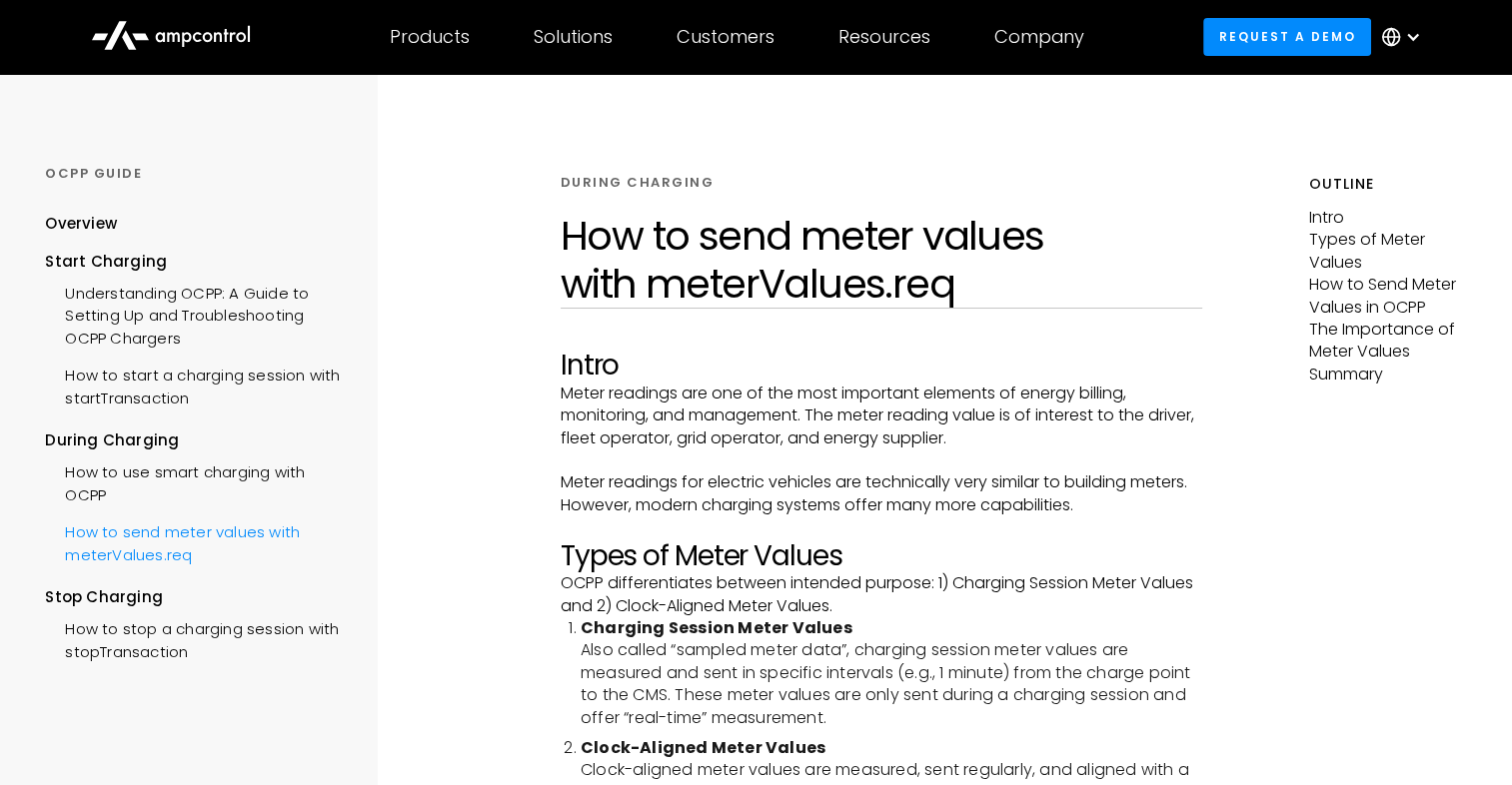 click on "How to send meter values with meterValues.req" at bounding box center (196, 541) 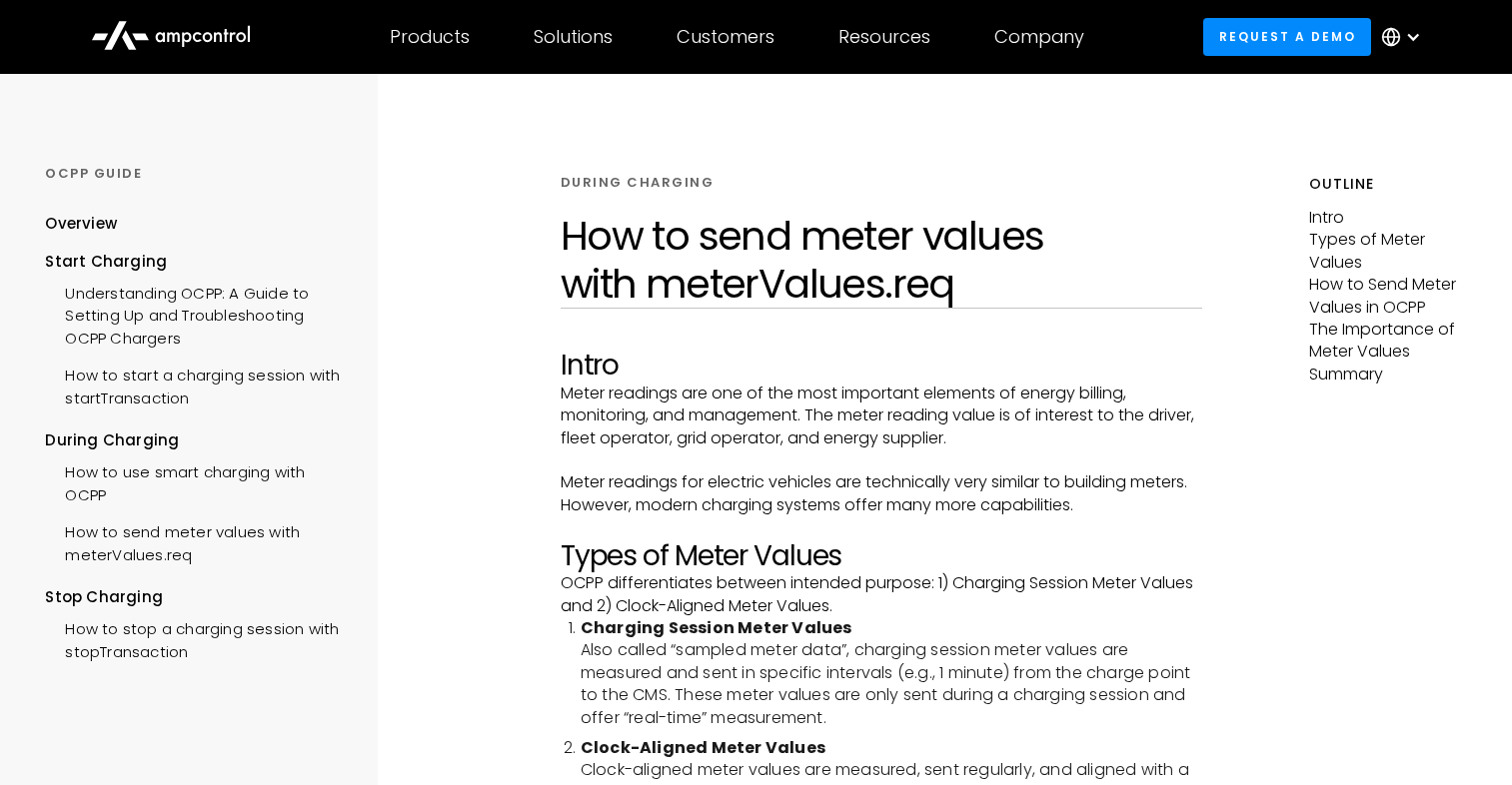 scroll, scrollTop: 0, scrollLeft: 0, axis: both 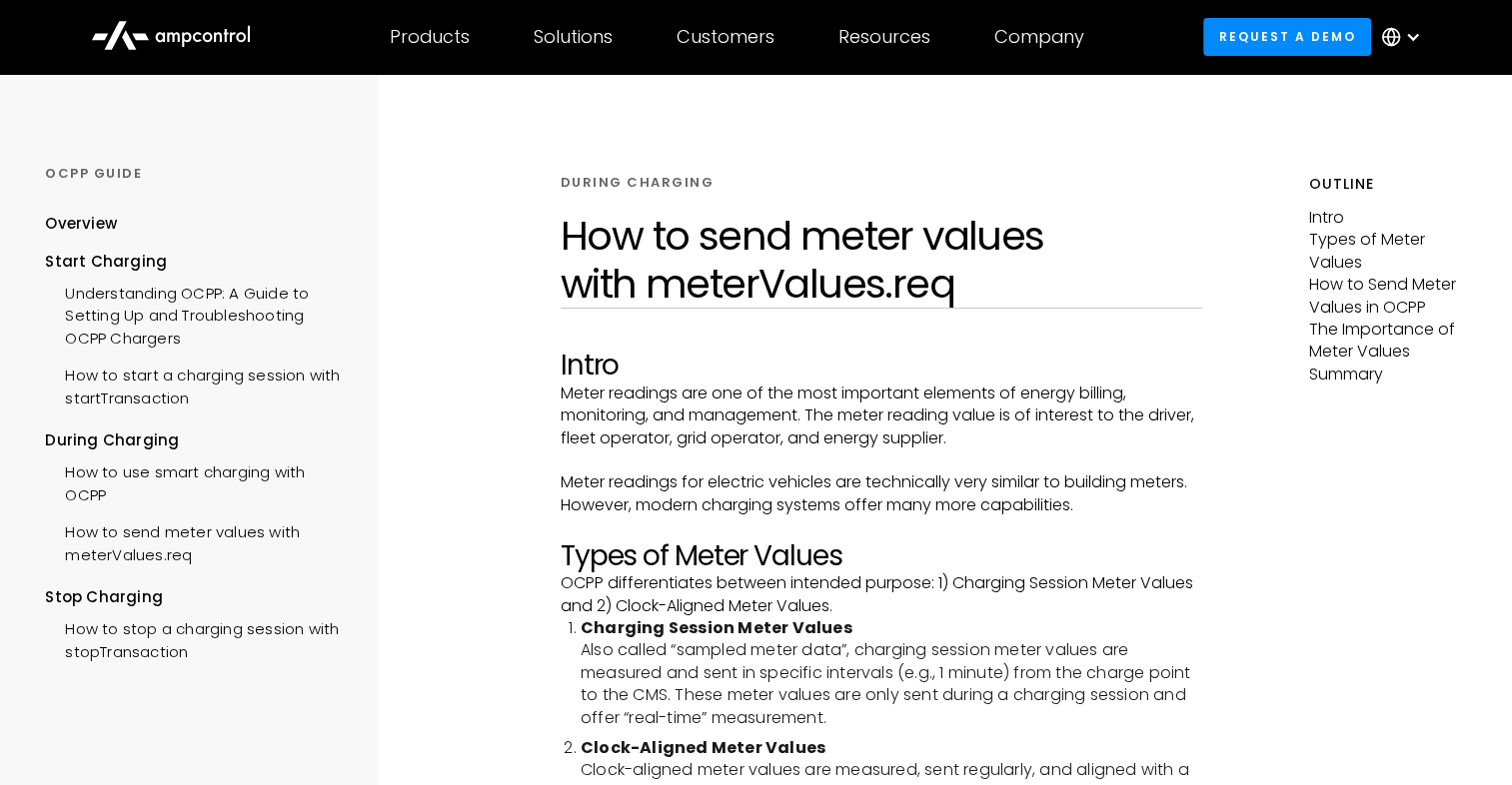 click on "How to send meter values with meterValues.req" at bounding box center (196, 541) 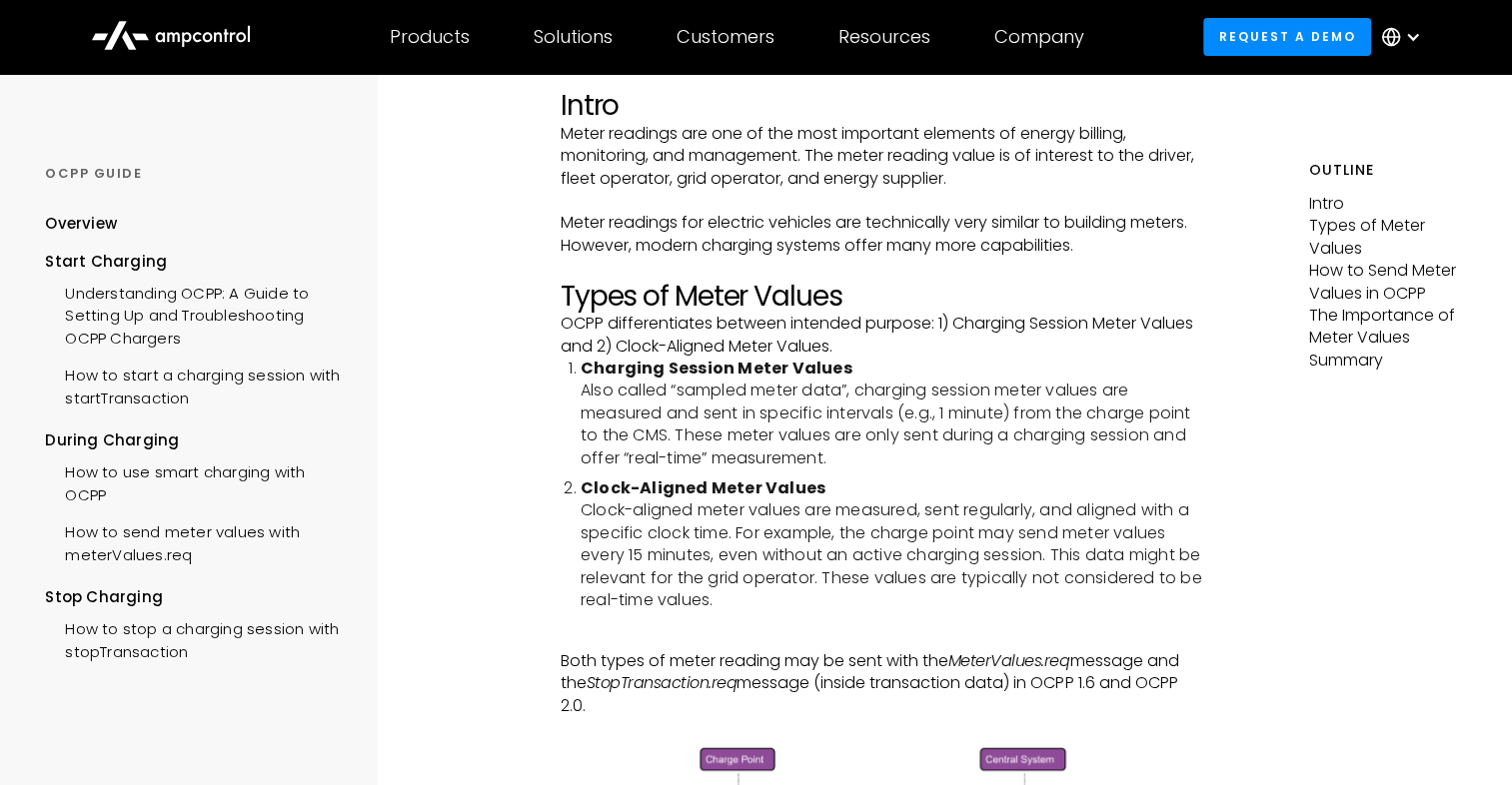 scroll, scrollTop: 262, scrollLeft: 0, axis: vertical 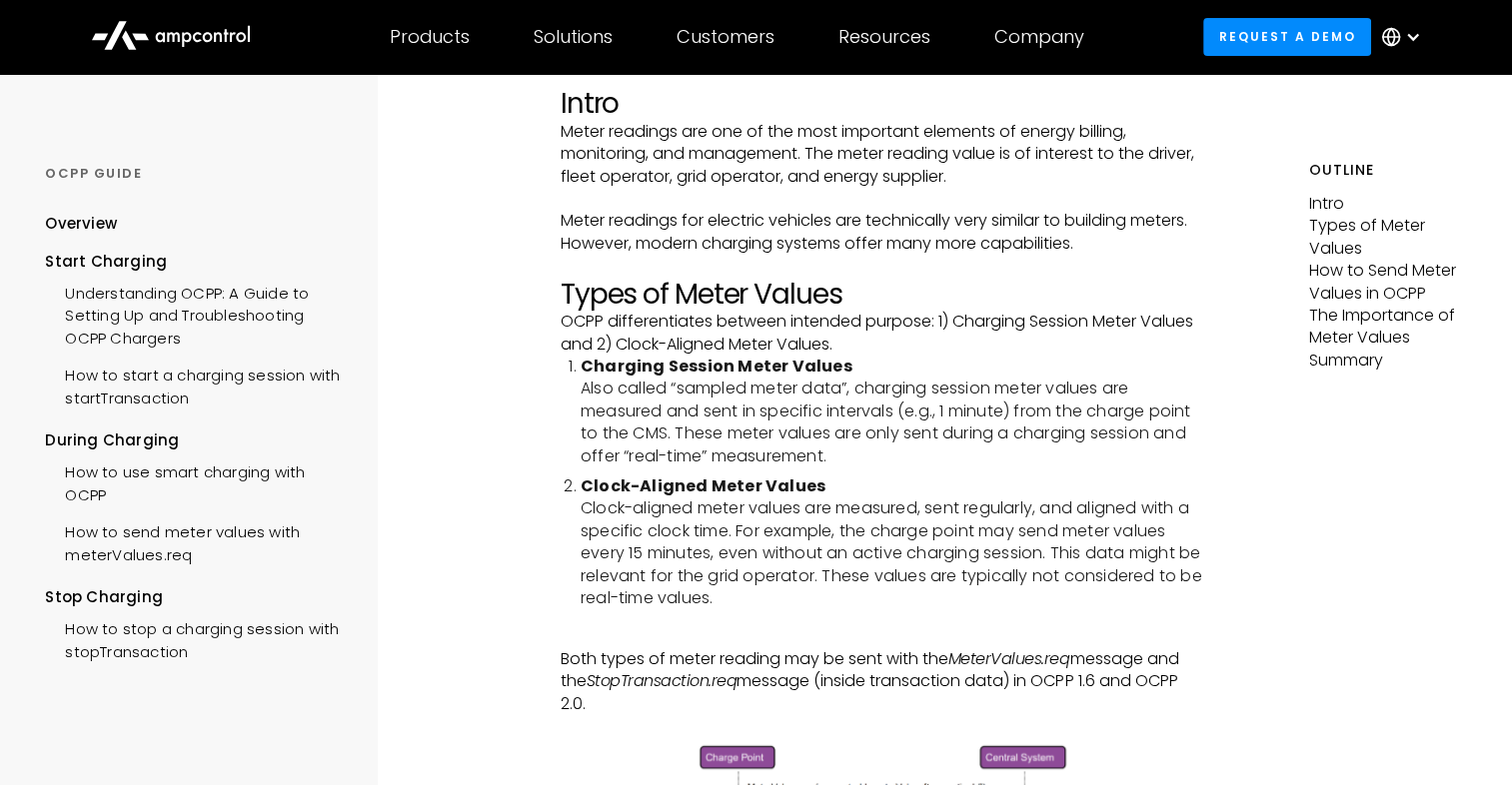 click on "Charging Session Meter Values Also called “sampled meter data”, charging session meter values are measured and sent in specific intervals (e.g., 1 minute) from the charge point to the CMS. These meter values are only sent during a charging session and offer “real-time” measurement. ‍" at bounding box center [891, 411] 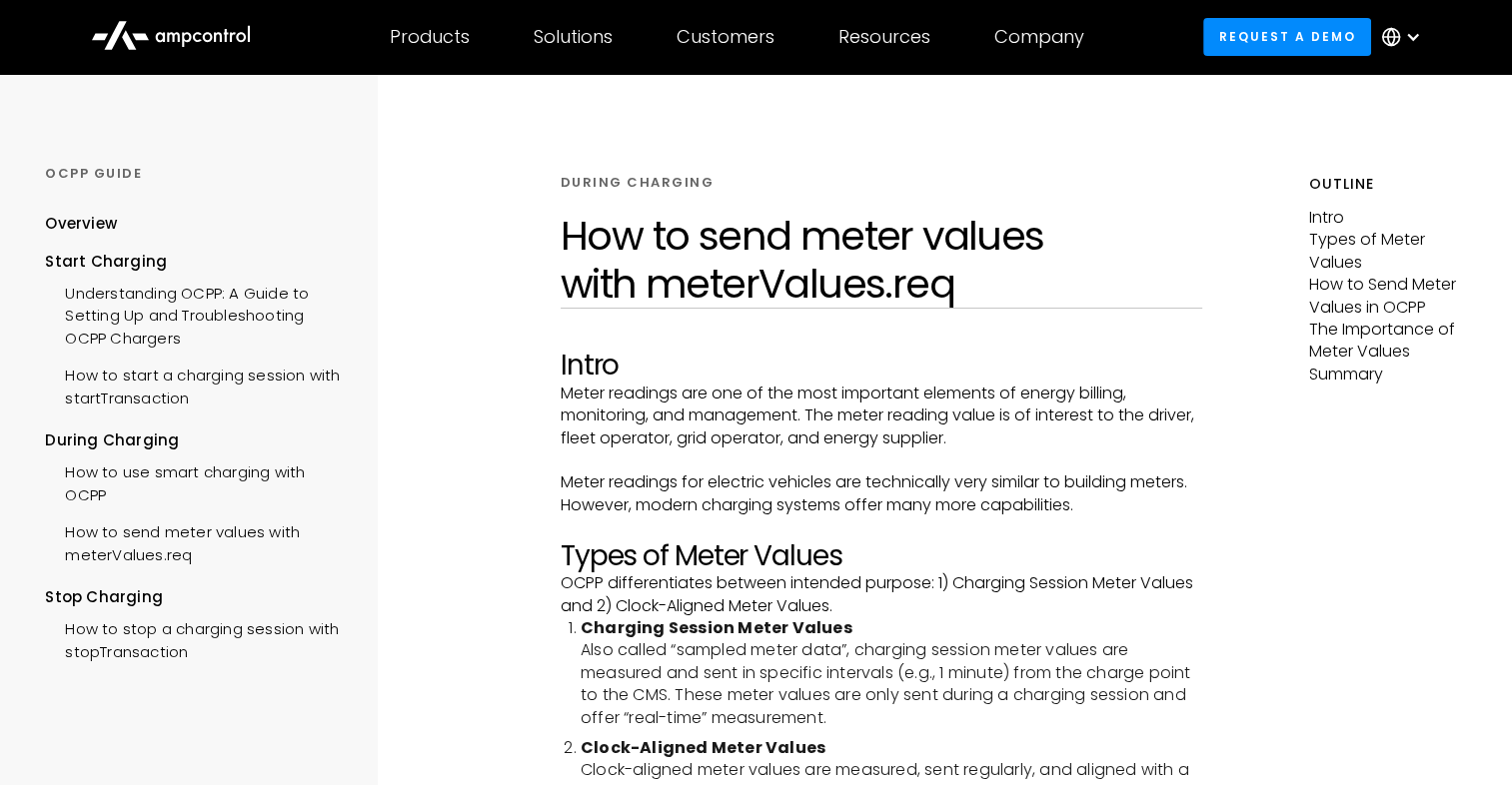 scroll, scrollTop: 100, scrollLeft: 0, axis: vertical 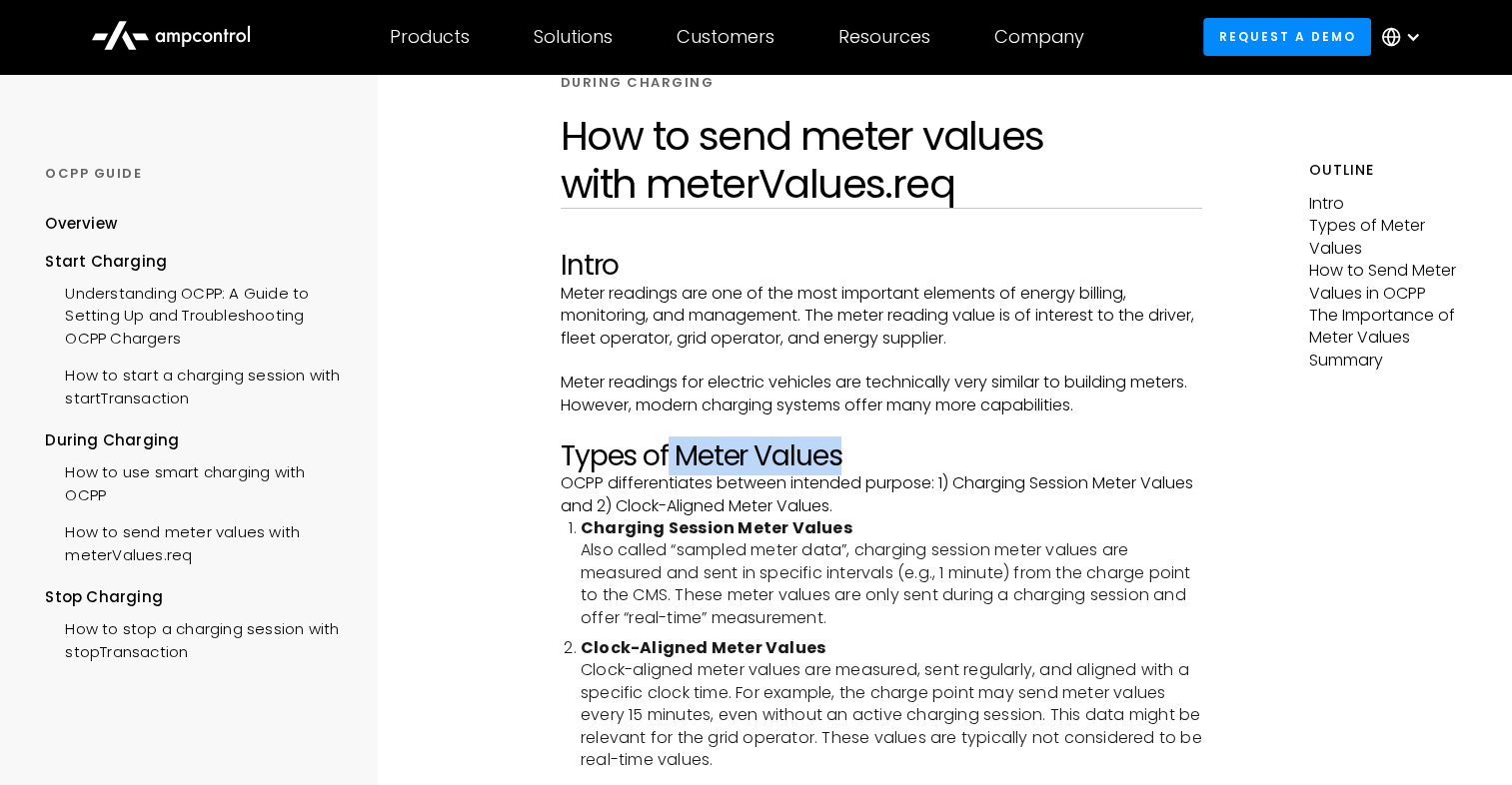 drag, startPoint x: 671, startPoint y: 457, endPoint x: 800, endPoint y: 473, distance: 129.98846 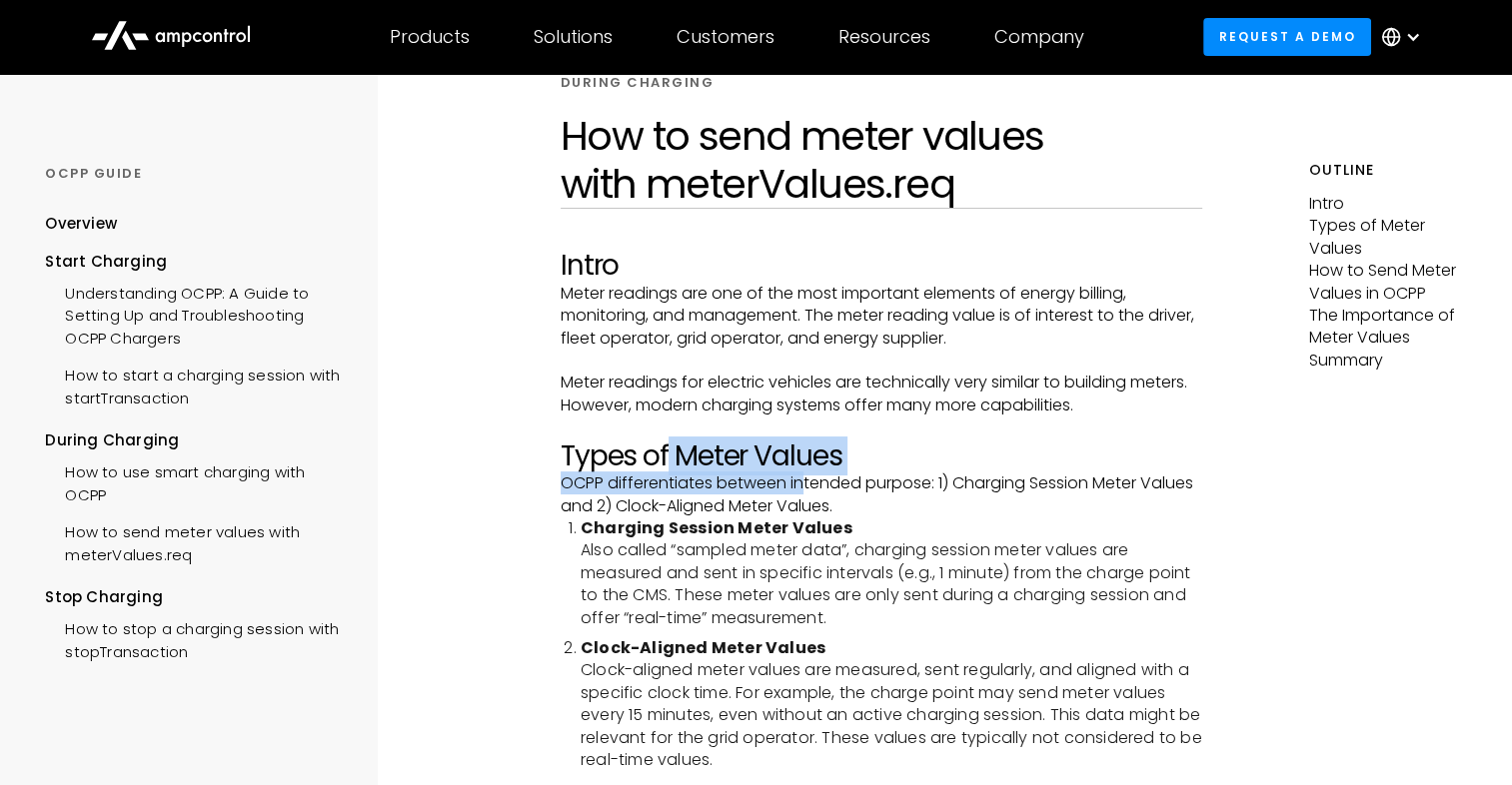 drag, startPoint x: 800, startPoint y: 473, endPoint x: 776, endPoint y: 475, distance: 24.083189 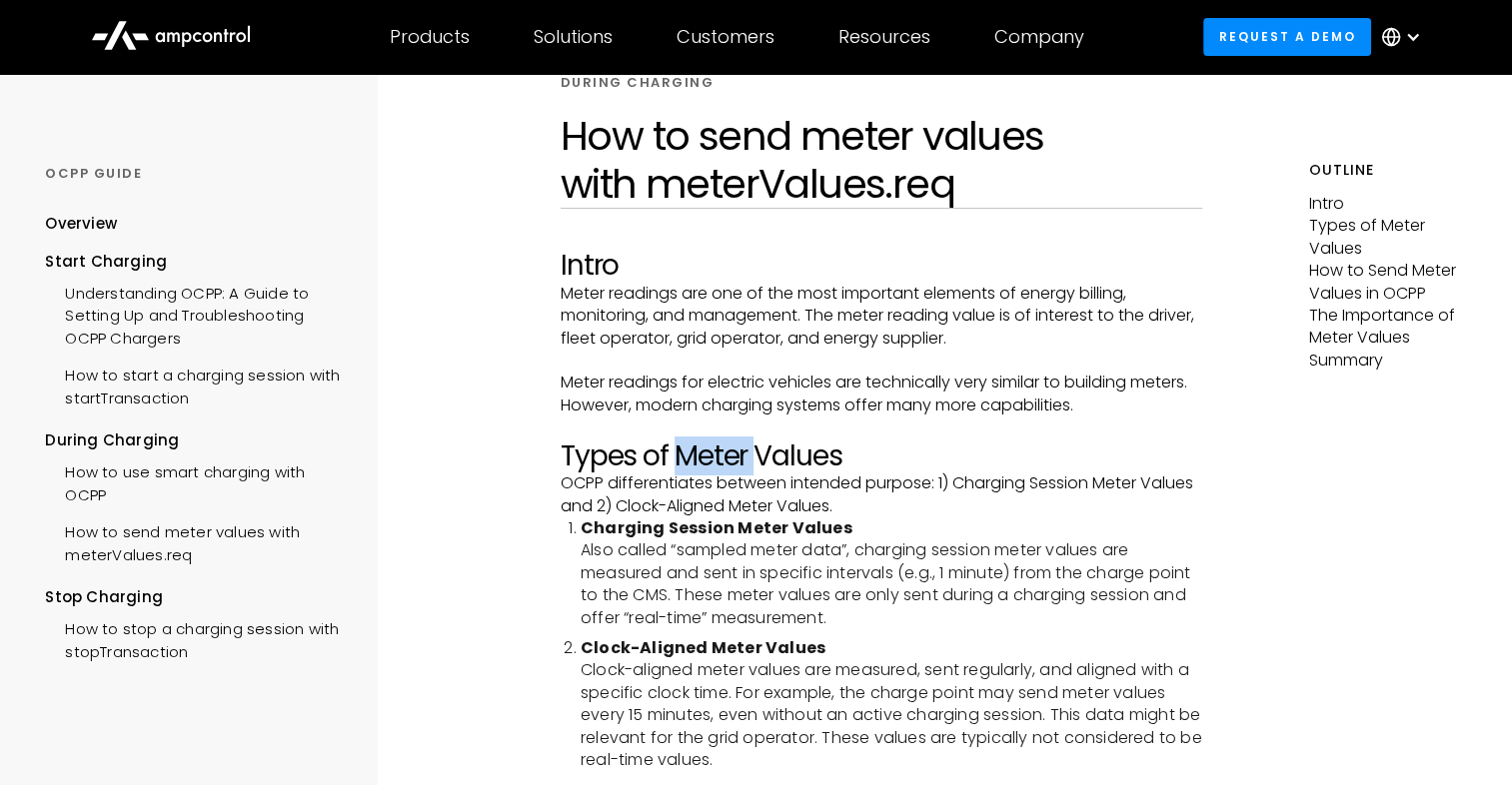 click on "Types of Meter Values" at bounding box center (881, 456) 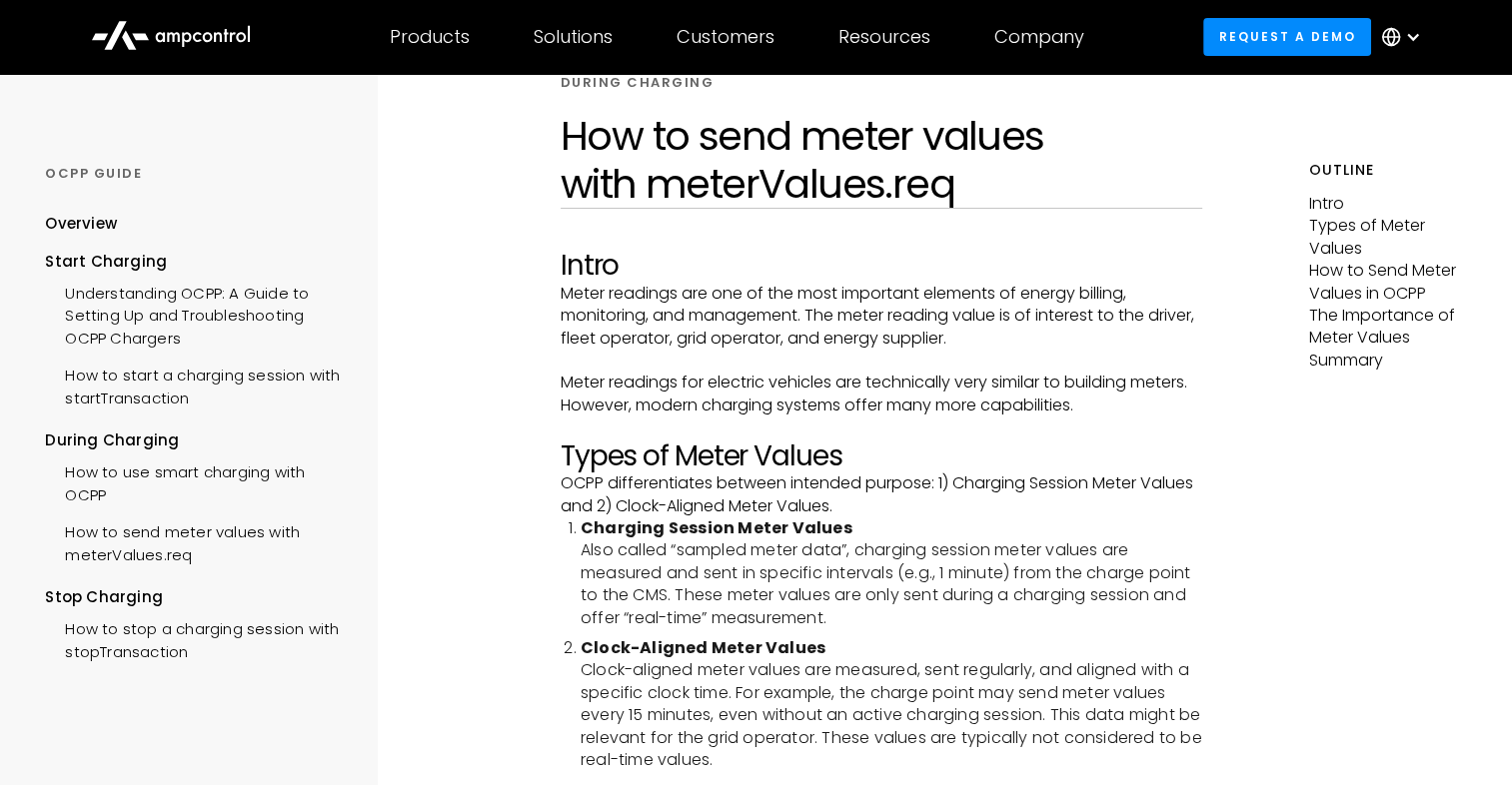 click on "Types of Meter Values" at bounding box center (881, 456) 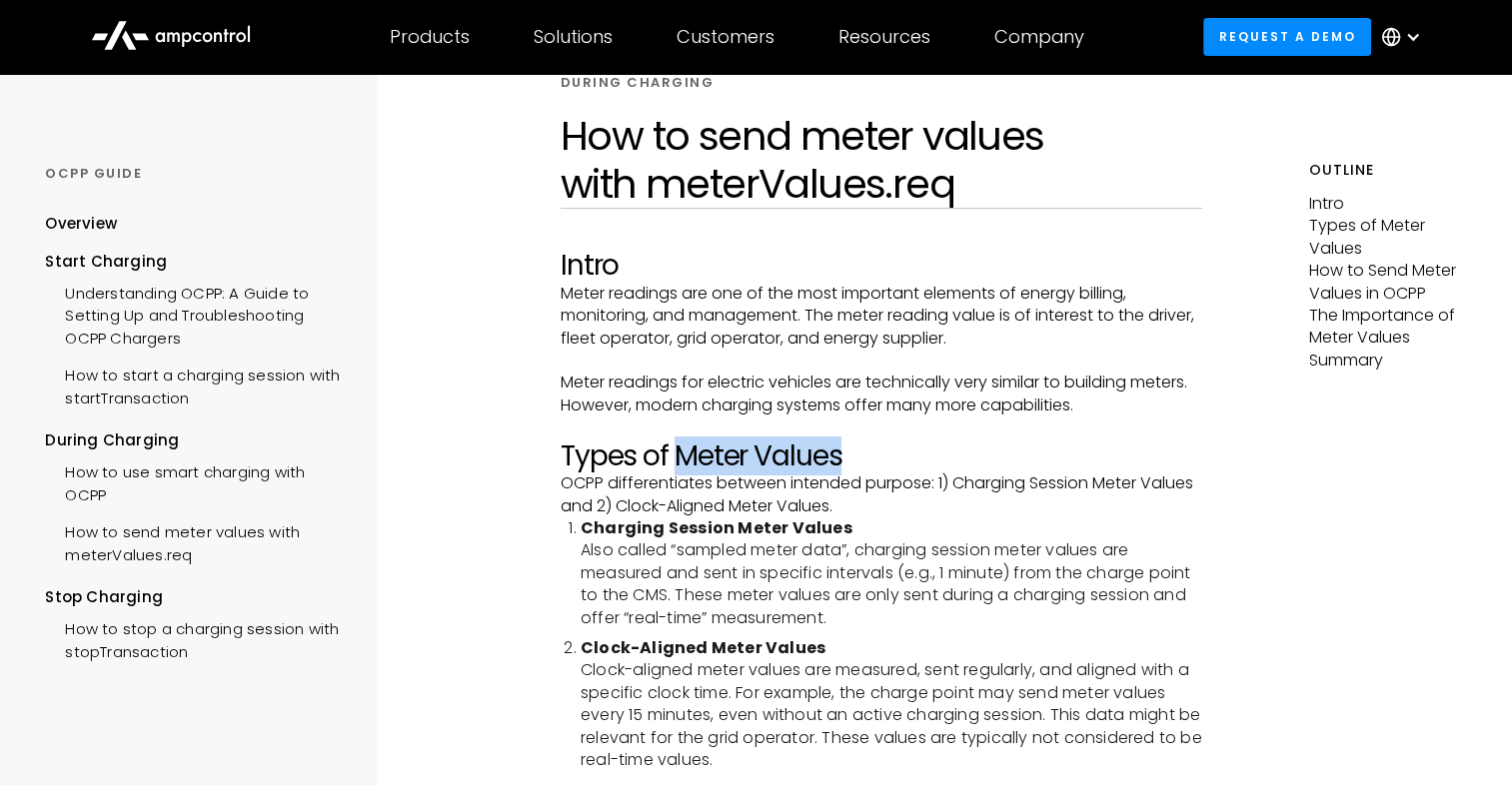 drag, startPoint x: 843, startPoint y: 458, endPoint x: 676, endPoint y: 455, distance: 167.02694 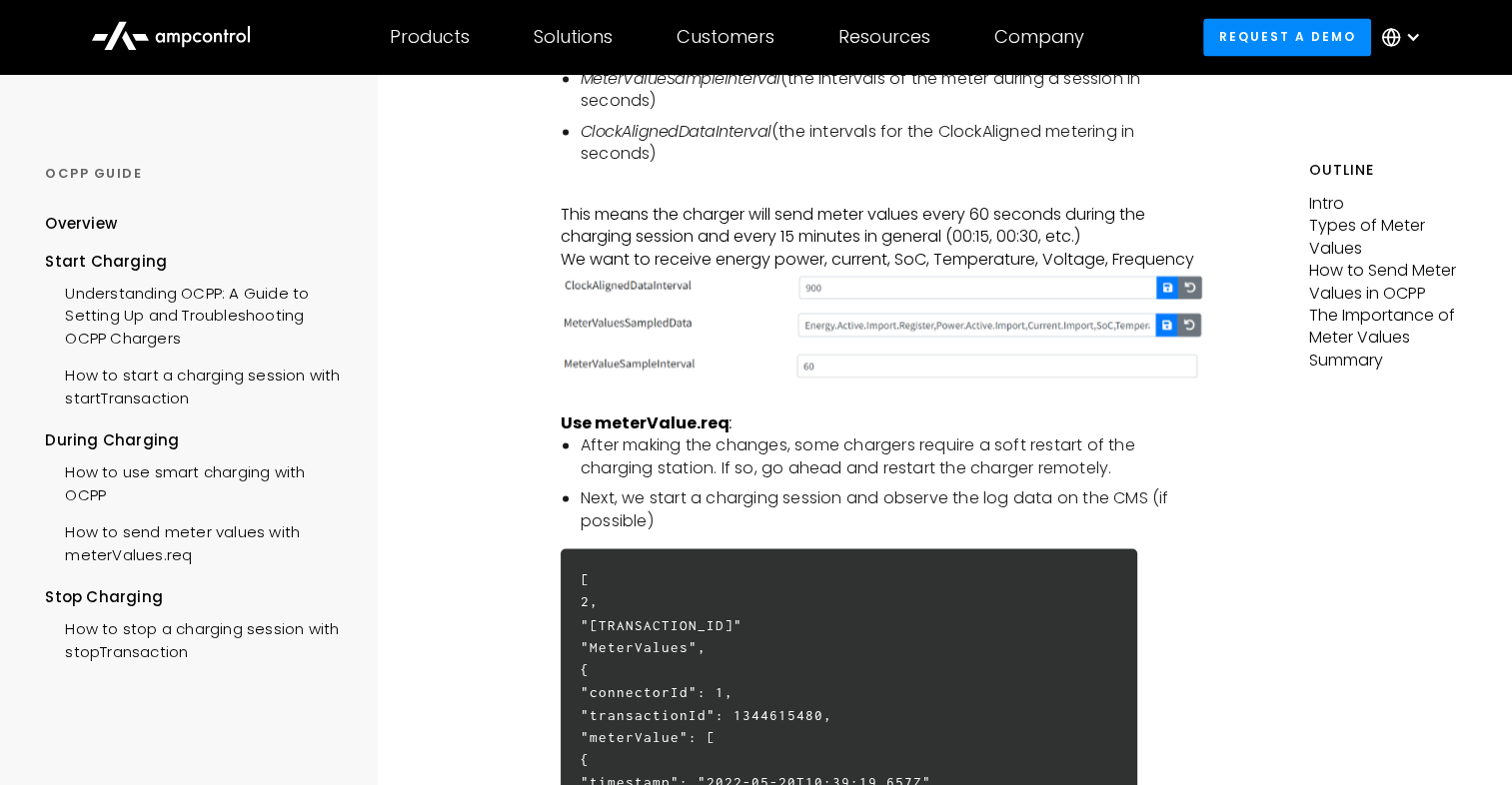 scroll, scrollTop: 3150, scrollLeft: 0, axis: vertical 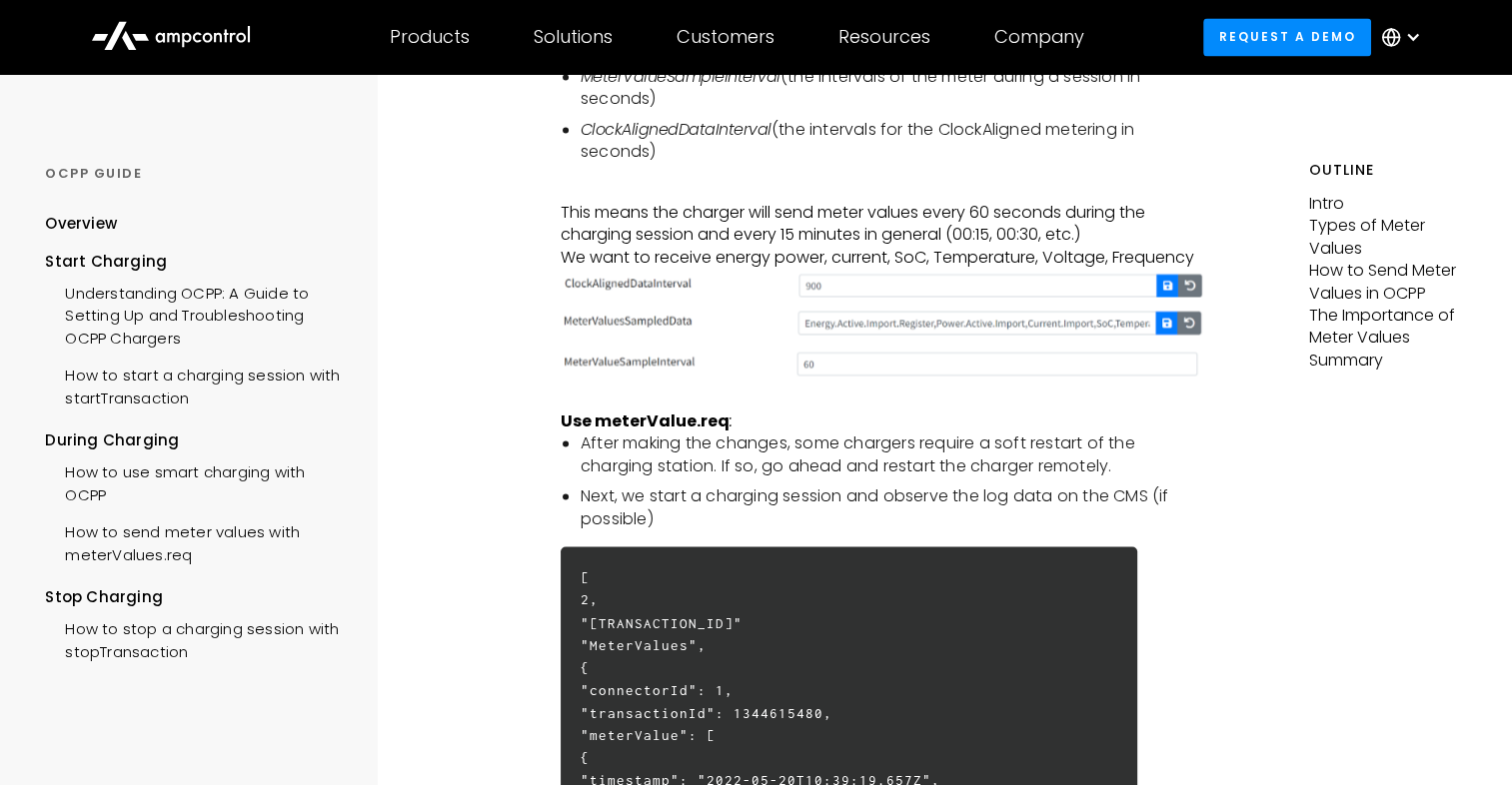 click on "Intro Meter readings are one of the most important elements of energy billing, monitoring, and management. The meter reading value is of interest to the driver, fleet operator, grid operator, and energy supplier. ‍ Meter readings for electric vehicles are technically very similar to building meters. However, modern charging systems offer many more capabilities. ‍ Types of Meter Values OCPP differentiates between intended purpose: 1) Charging Session Meter Values and 2) Clock-Aligned Meter Values. Charging Session Meter Values Also called “sampled meter data”, charging session meter values are measured and sent in specific intervals (e.g., 1 minute) from the charge point to the CMS. These meter values are only sent during a charging session and offer “real-time” measurement. ‍ Clock-Aligned Meter Values   ‍ Both types of meter reading may be sent with the  MeterValues.req  message and the  StopTransaction.req  message (inside transaction data) in OCPP 1.6 and OCPP 2.0.  ‍ ‍ In OCPP, the  ." at bounding box center (881, 190) 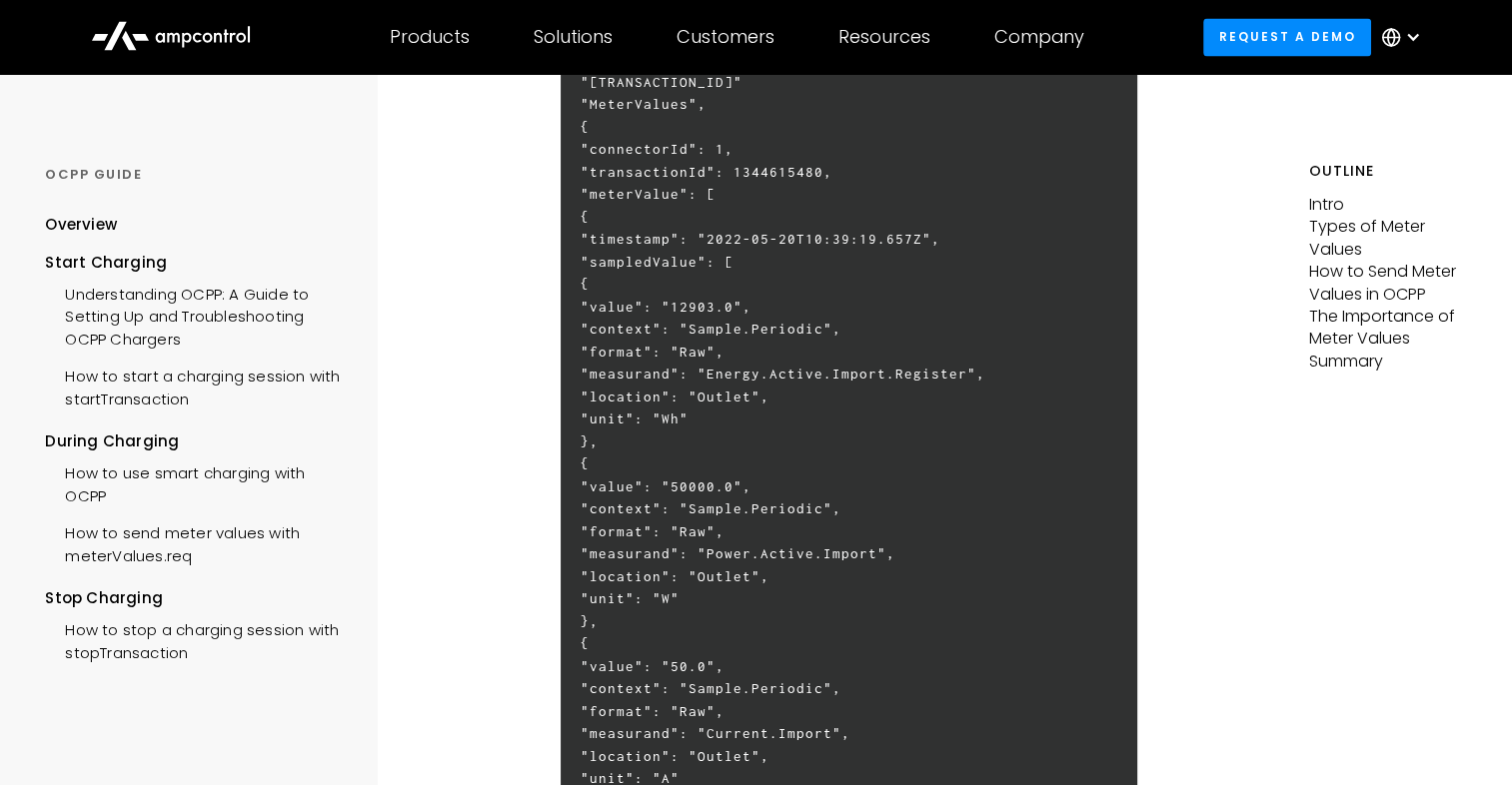 scroll, scrollTop: 3691, scrollLeft: 0, axis: vertical 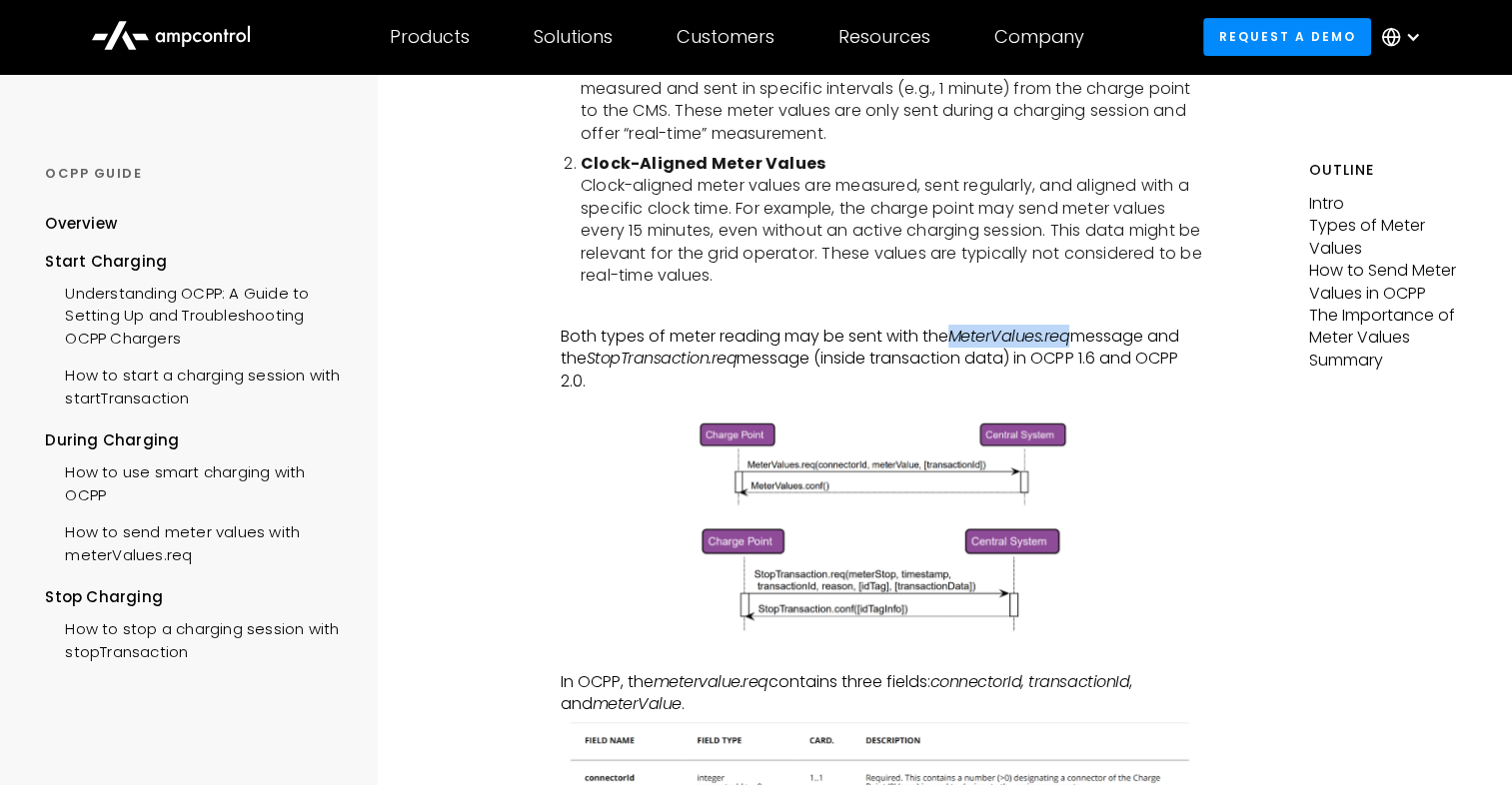 drag, startPoint x: 954, startPoint y: 334, endPoint x: 1075, endPoint y: 333, distance: 121.004132 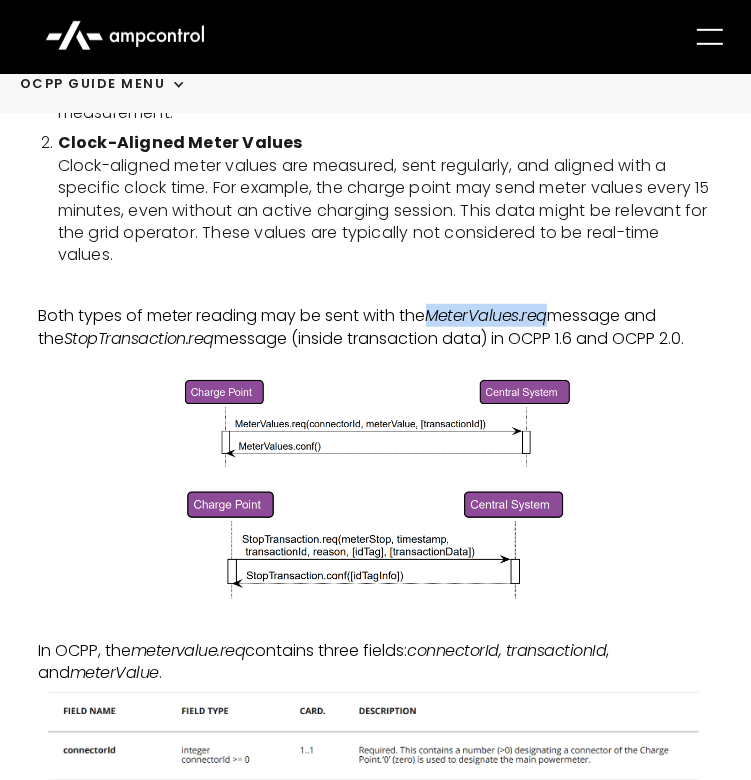 scroll, scrollTop: 626, scrollLeft: 0, axis: vertical 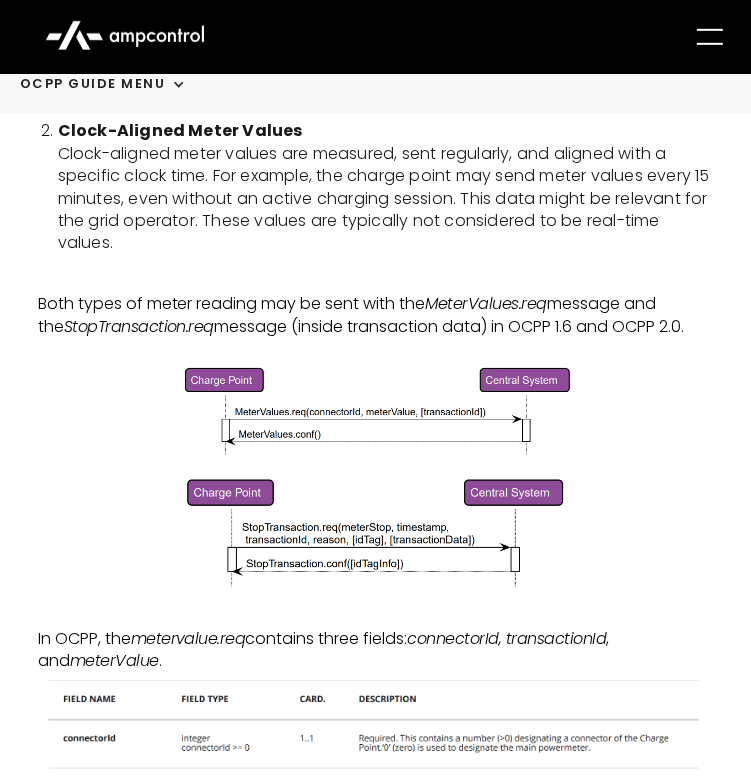 click on "Intro Meter readings are one of the most important elements of energy billing, monitoring, and management. The meter reading value is of interest to the driver, fleet operator, grid operator, and energy supplier. ‍ Meter readings for electric vehicles are technically very similar to building meters. However, modern charging systems offer many more capabilities. ‍ Types of Meter Values OCPP differentiates between intended purpose: 1) Charging Session Meter Values and 2) Clock-Aligned Meter Values. Charging Session Meter Values Also called “sampled meter data”, charging session meter values are measured and sent in specific intervals (e.g., 1 minute) from the charge point to the CMS. These meter values are only sent during a charging session and offer “real-time” measurement. ‍ Clock-Aligned Meter Values   ‍ Both types of meter reading may be sent with the  MeterValues.req  message and the  StopTransaction.req  message (inside transaction data) in OCPP 1.6 and OCPP 2.0.  ‍ ‍ In OCPP, the  ." at bounding box center (376, 2660) 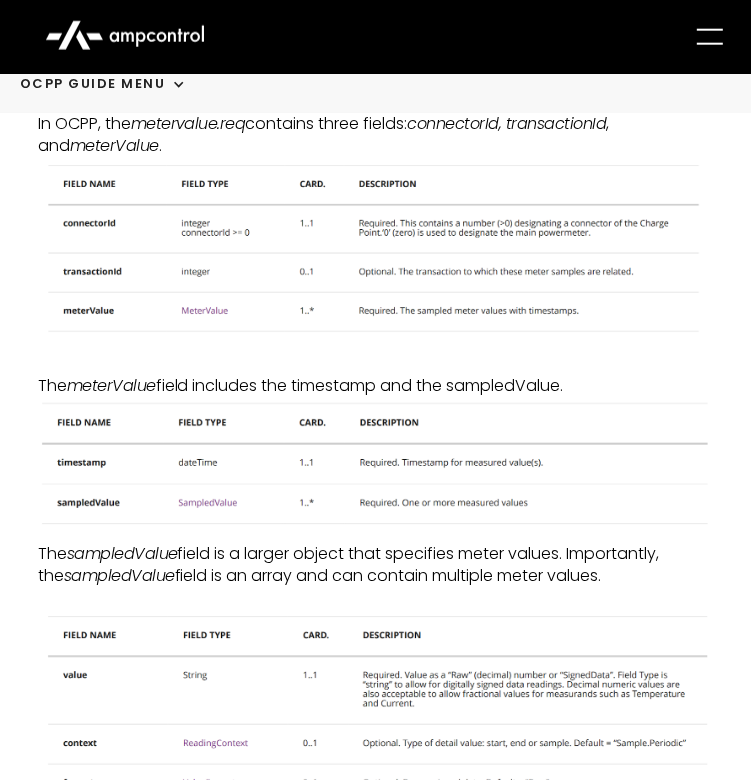 scroll, scrollTop: 1144, scrollLeft: 0, axis: vertical 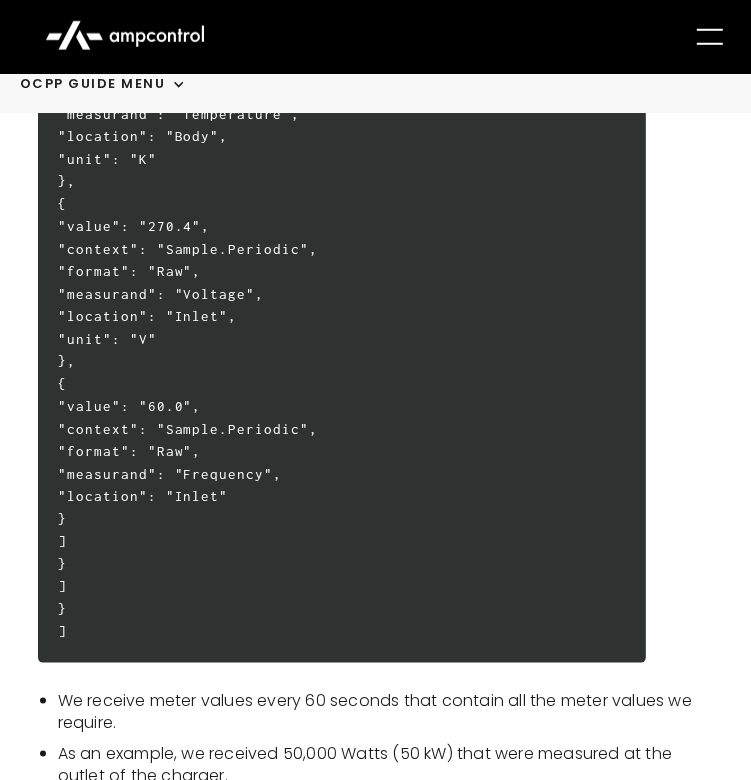 drag, startPoint x: 61, startPoint y: 355, endPoint x: 168, endPoint y: 659, distance: 322.28094 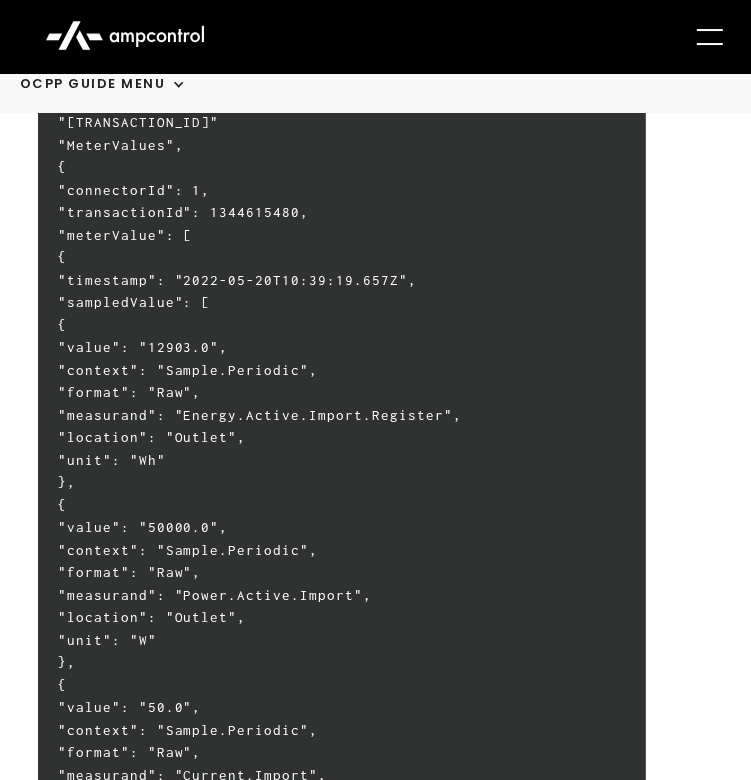 scroll, scrollTop: 3275, scrollLeft: 0, axis: vertical 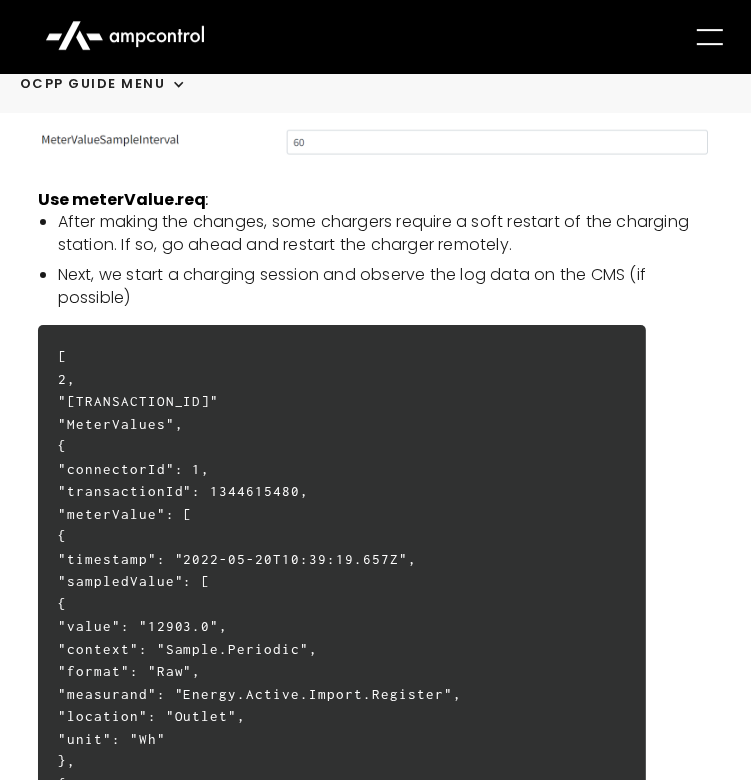 drag, startPoint x: 343, startPoint y: 458, endPoint x: 331, endPoint y: 459, distance: 12.0415945 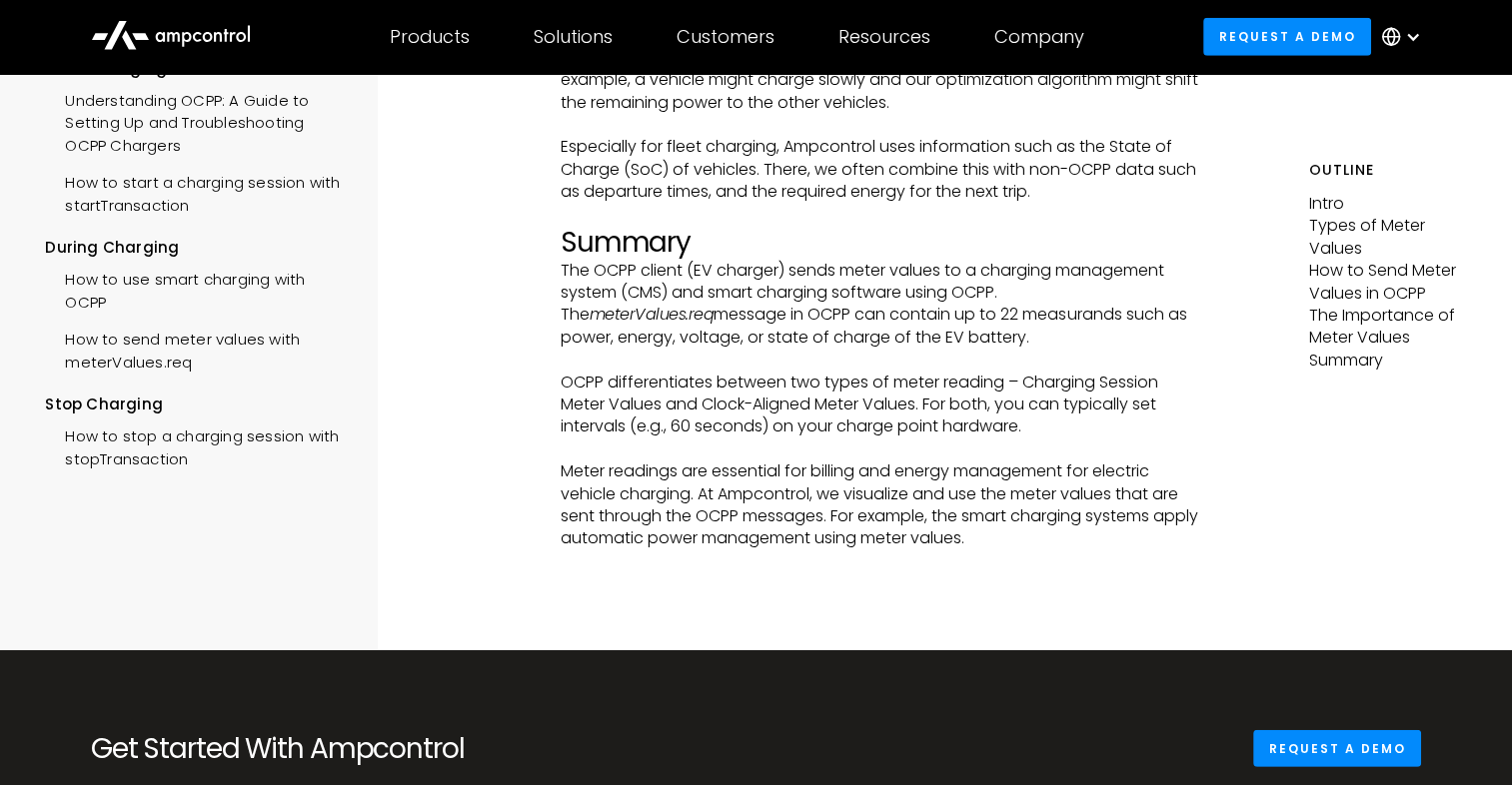 scroll, scrollTop: 5796, scrollLeft: 0, axis: vertical 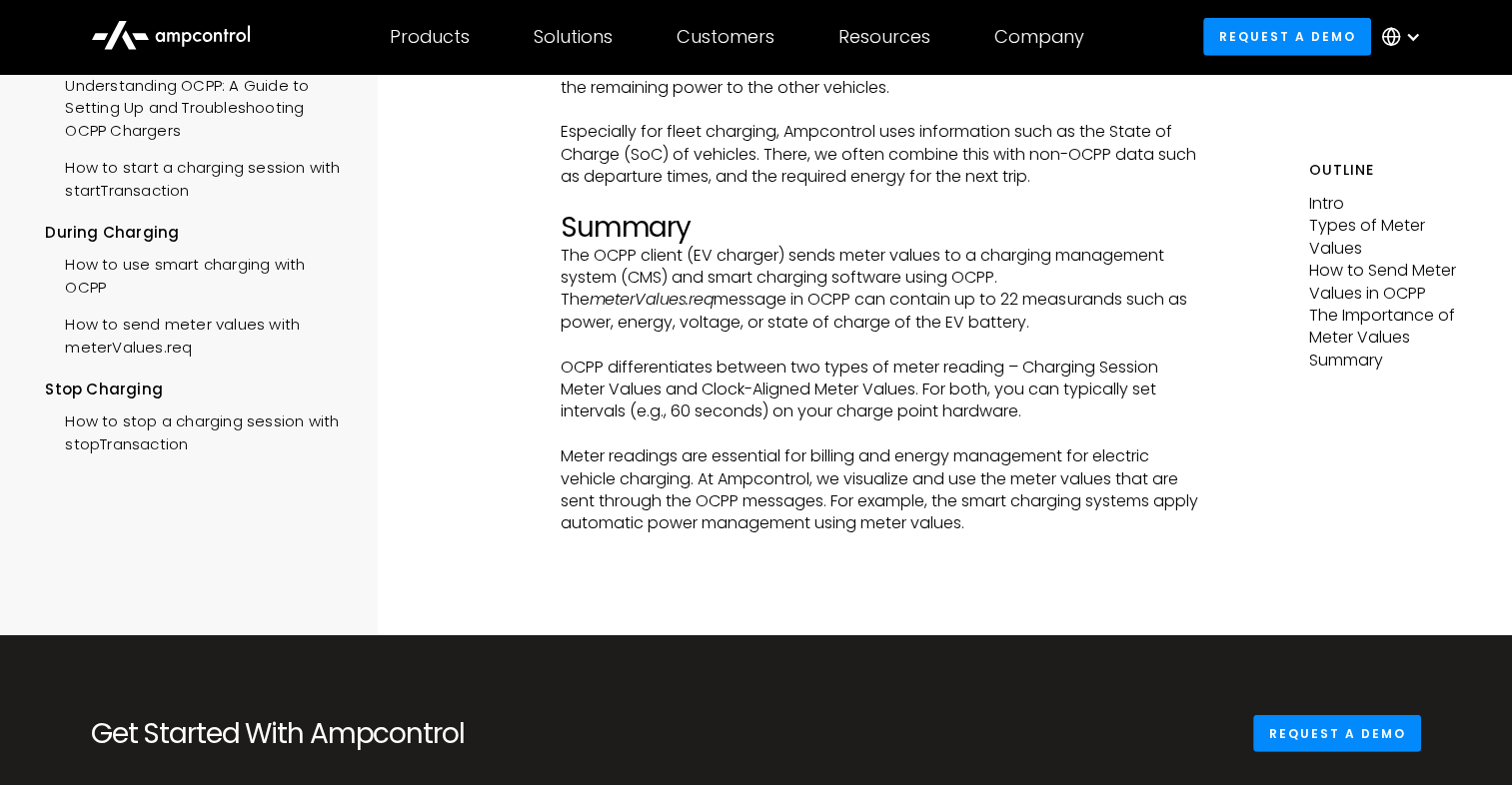 drag, startPoint x: 659, startPoint y: 329, endPoint x: 963, endPoint y: 347, distance: 304.5324 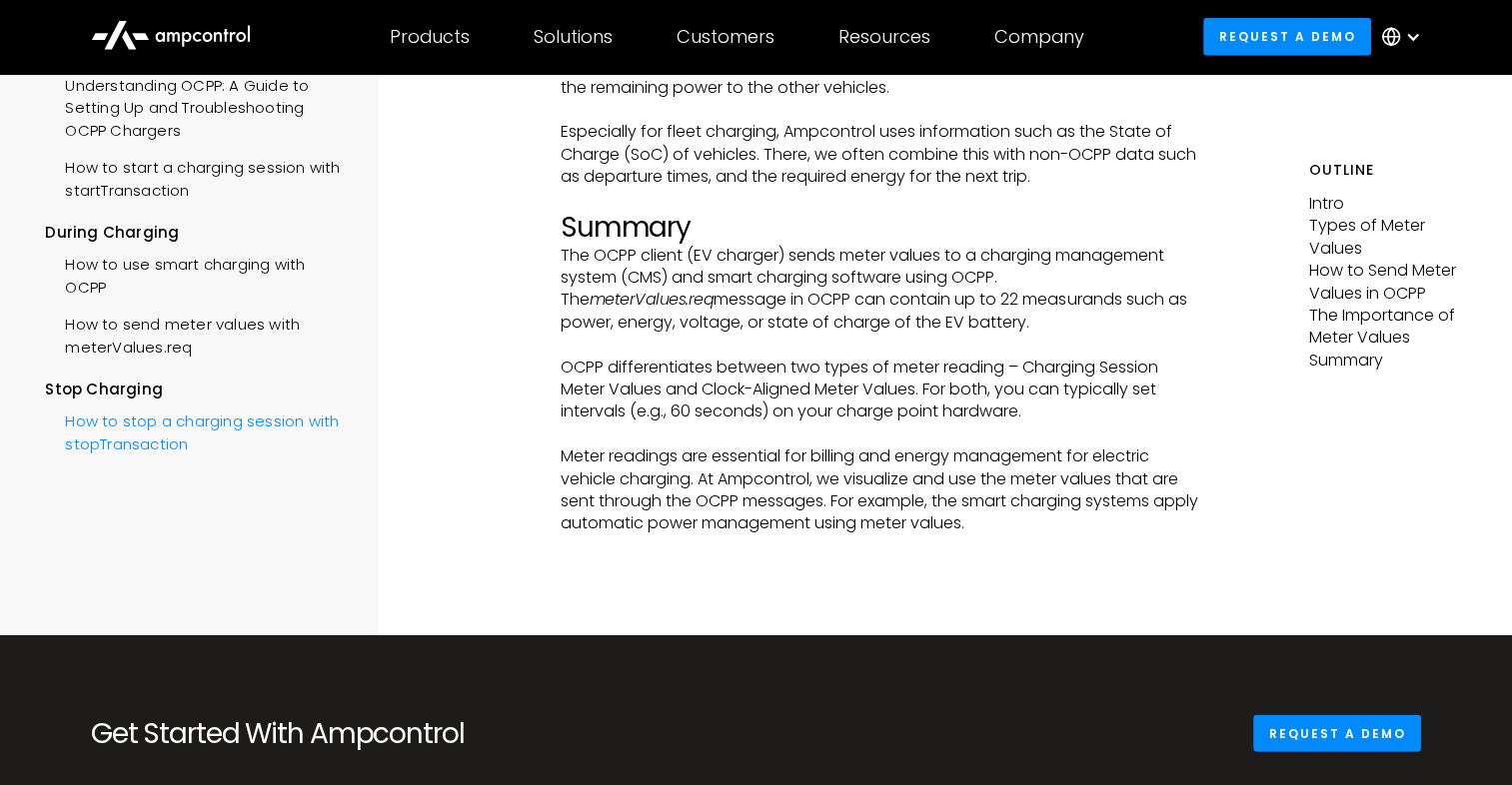 click on "How to stop a charging session with stopTransaction" at bounding box center [196, 431] 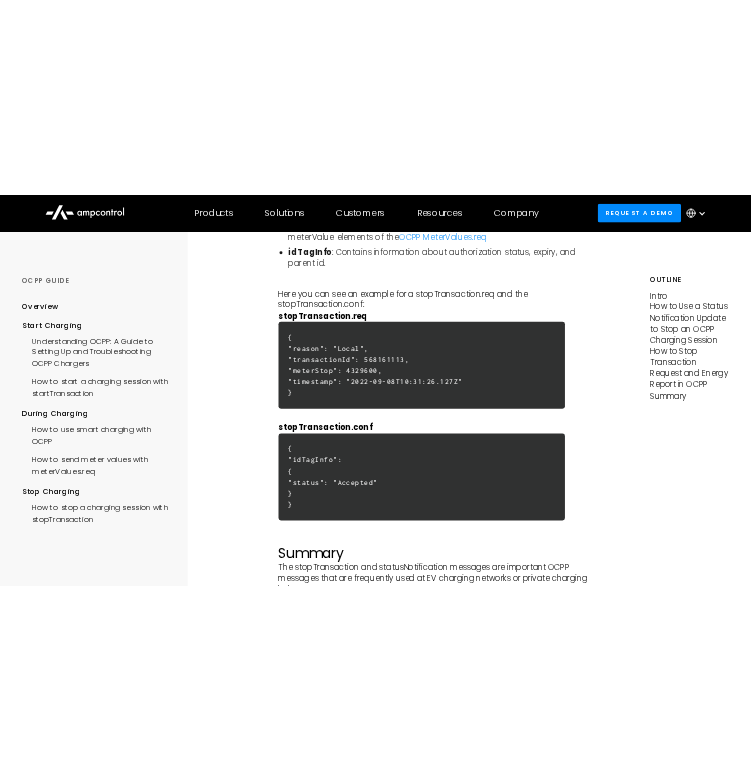 scroll, scrollTop: 5700, scrollLeft: 0, axis: vertical 